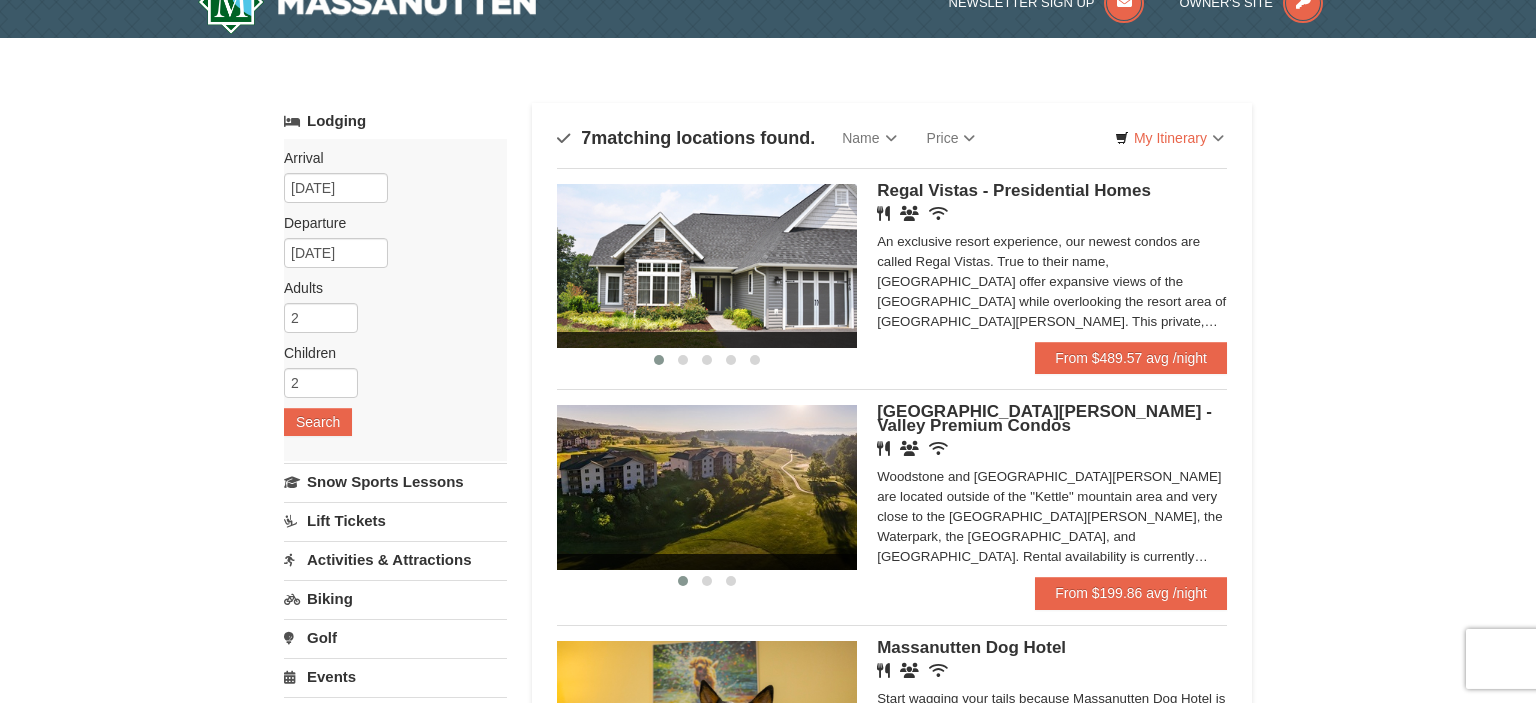 scroll, scrollTop: 0, scrollLeft: 0, axis: both 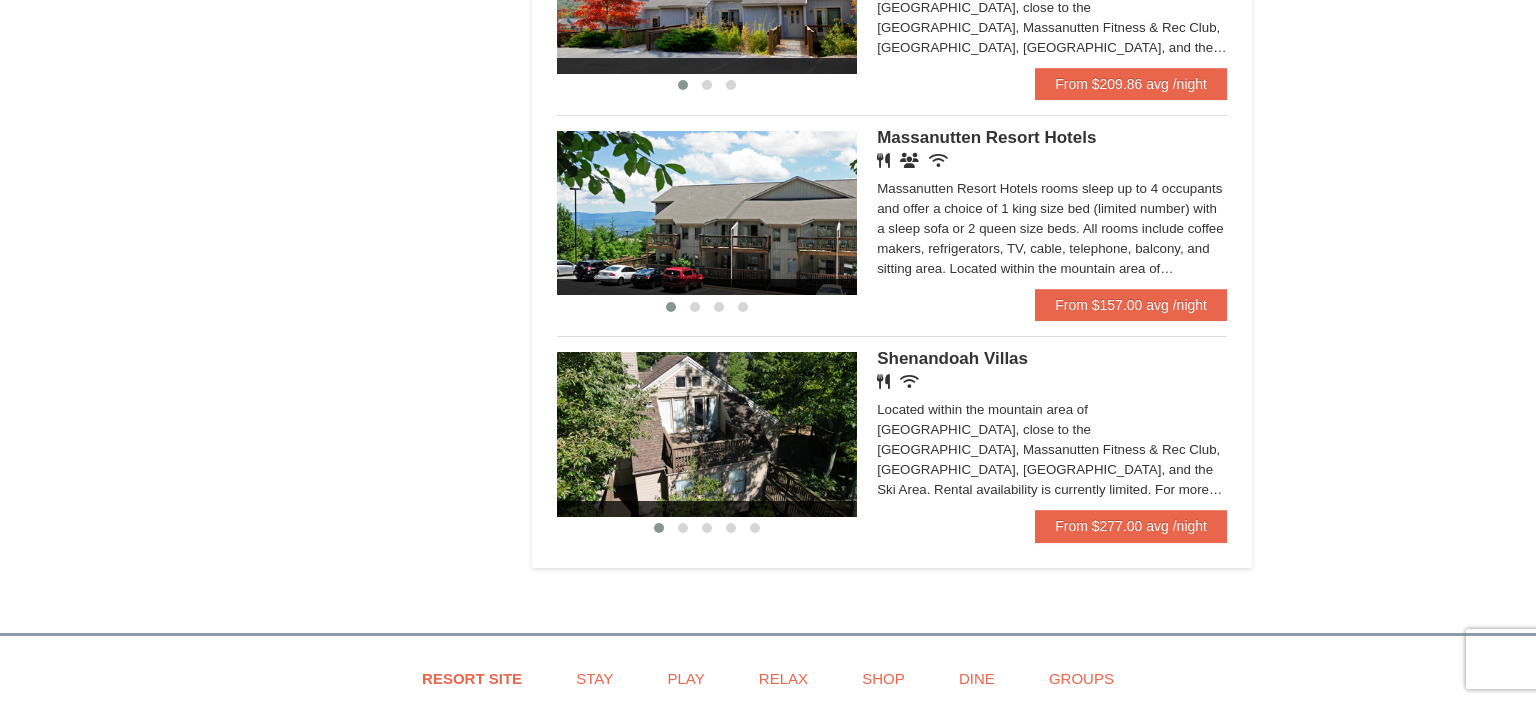 click at bounding box center [707, 213] 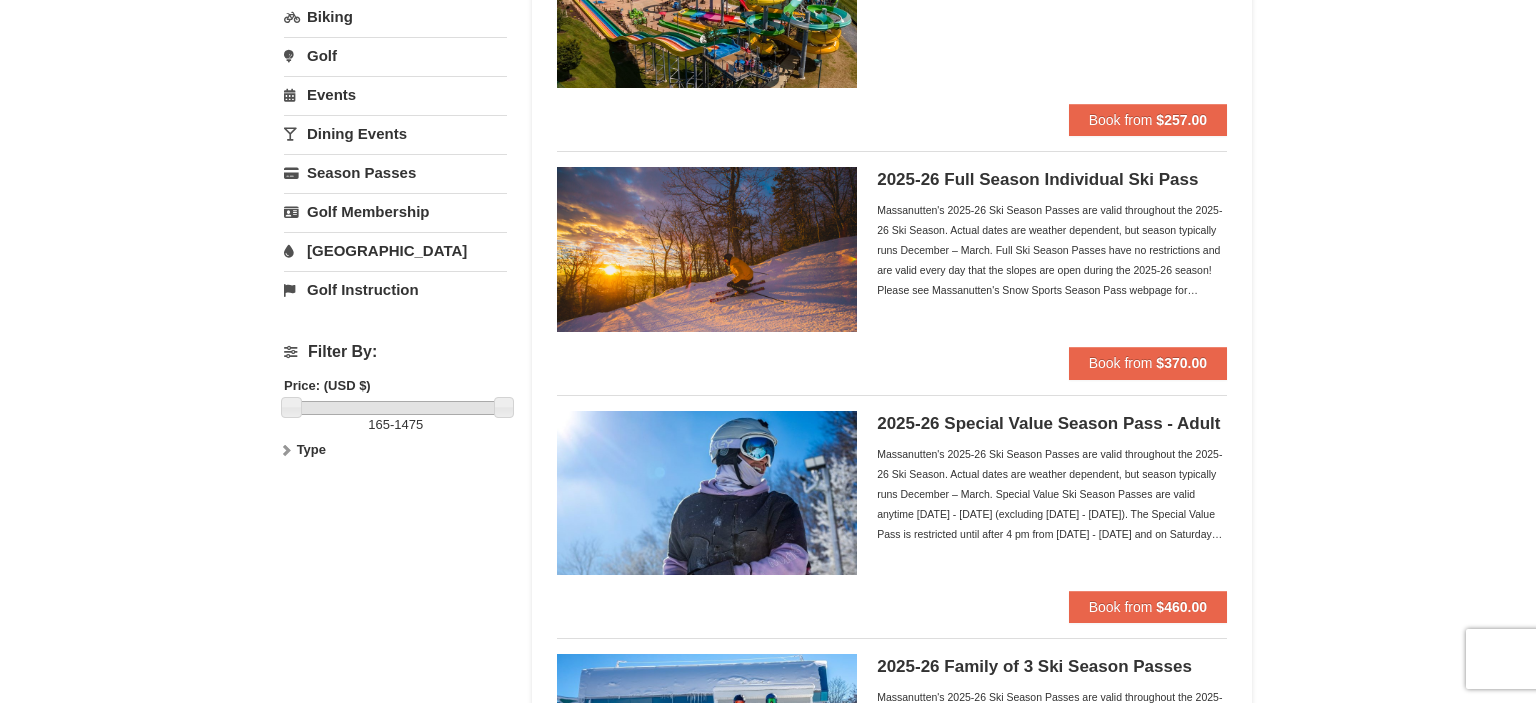 scroll, scrollTop: 0, scrollLeft: 0, axis: both 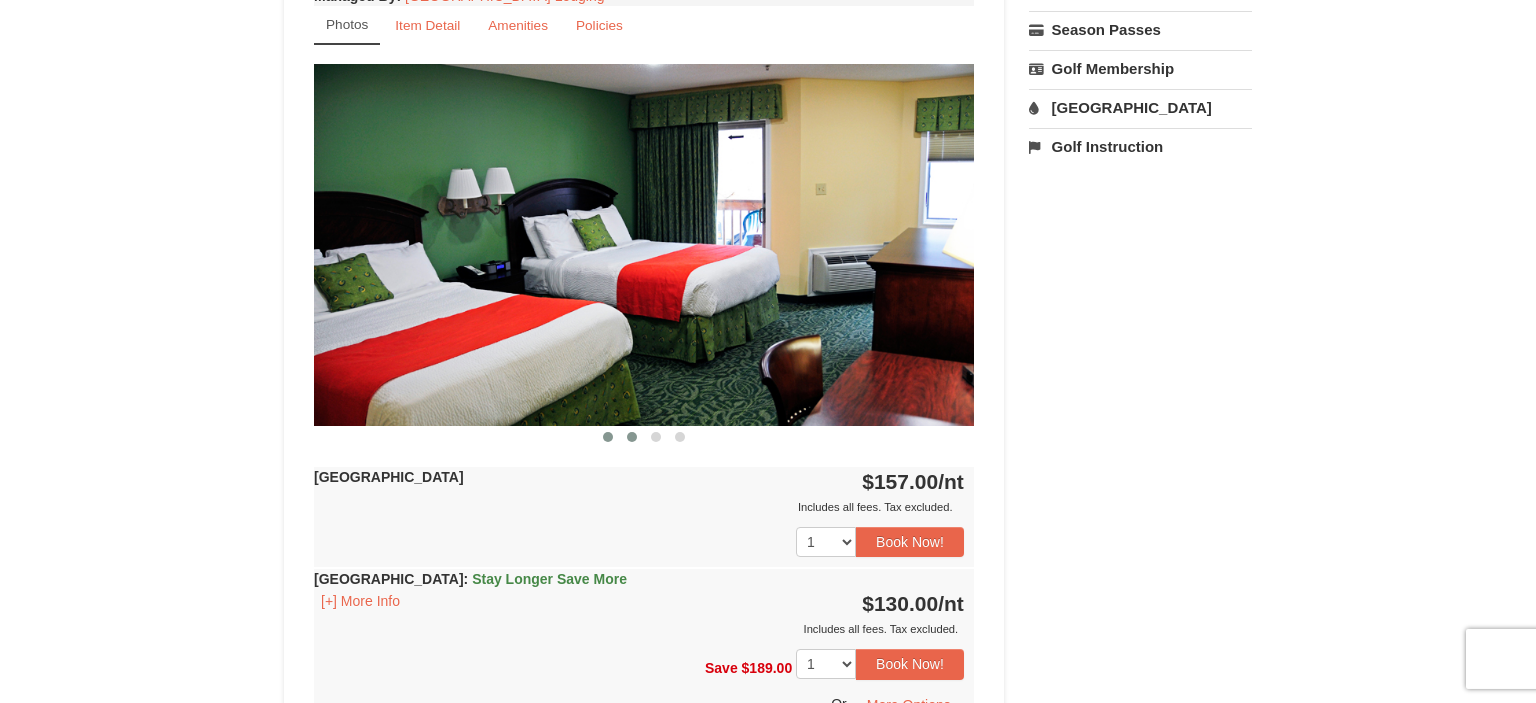 click at bounding box center (632, 437) 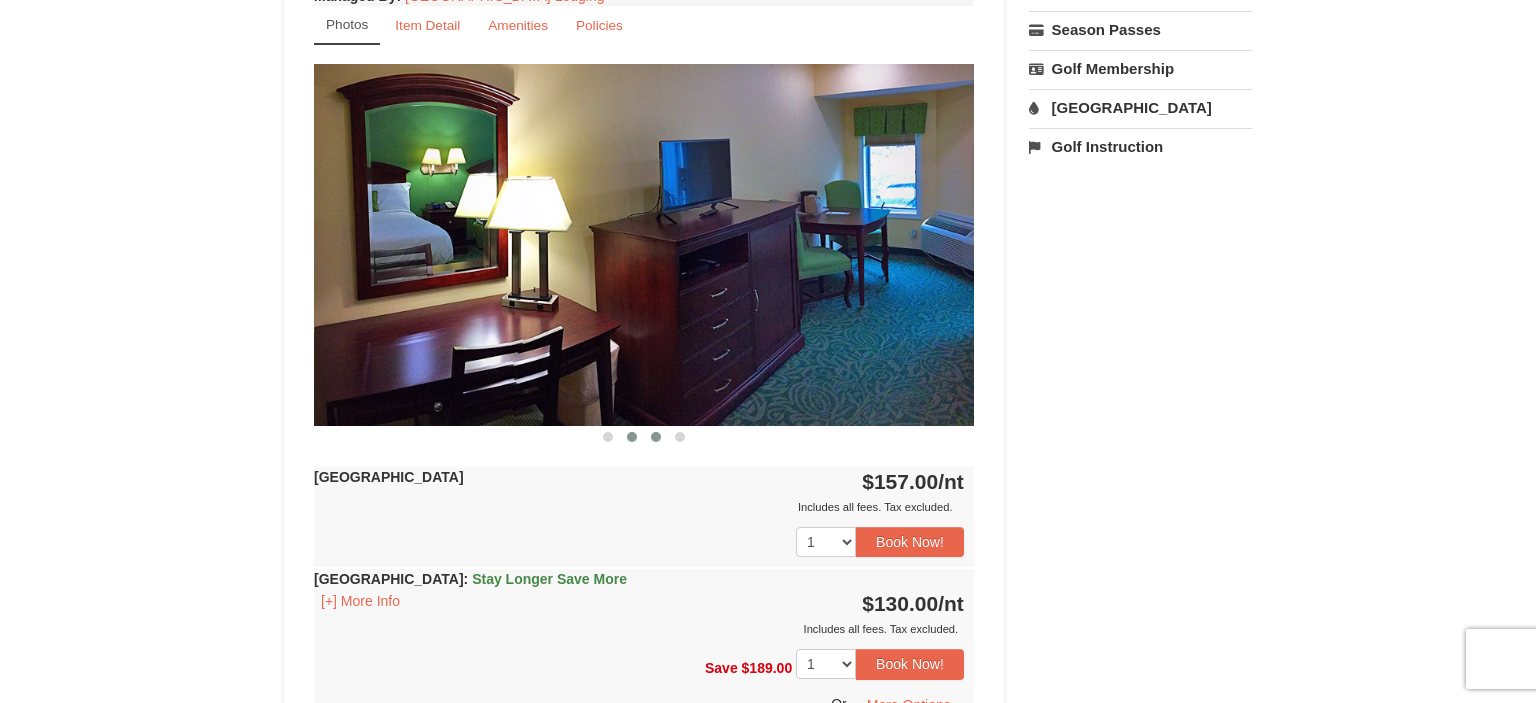 click at bounding box center (656, 437) 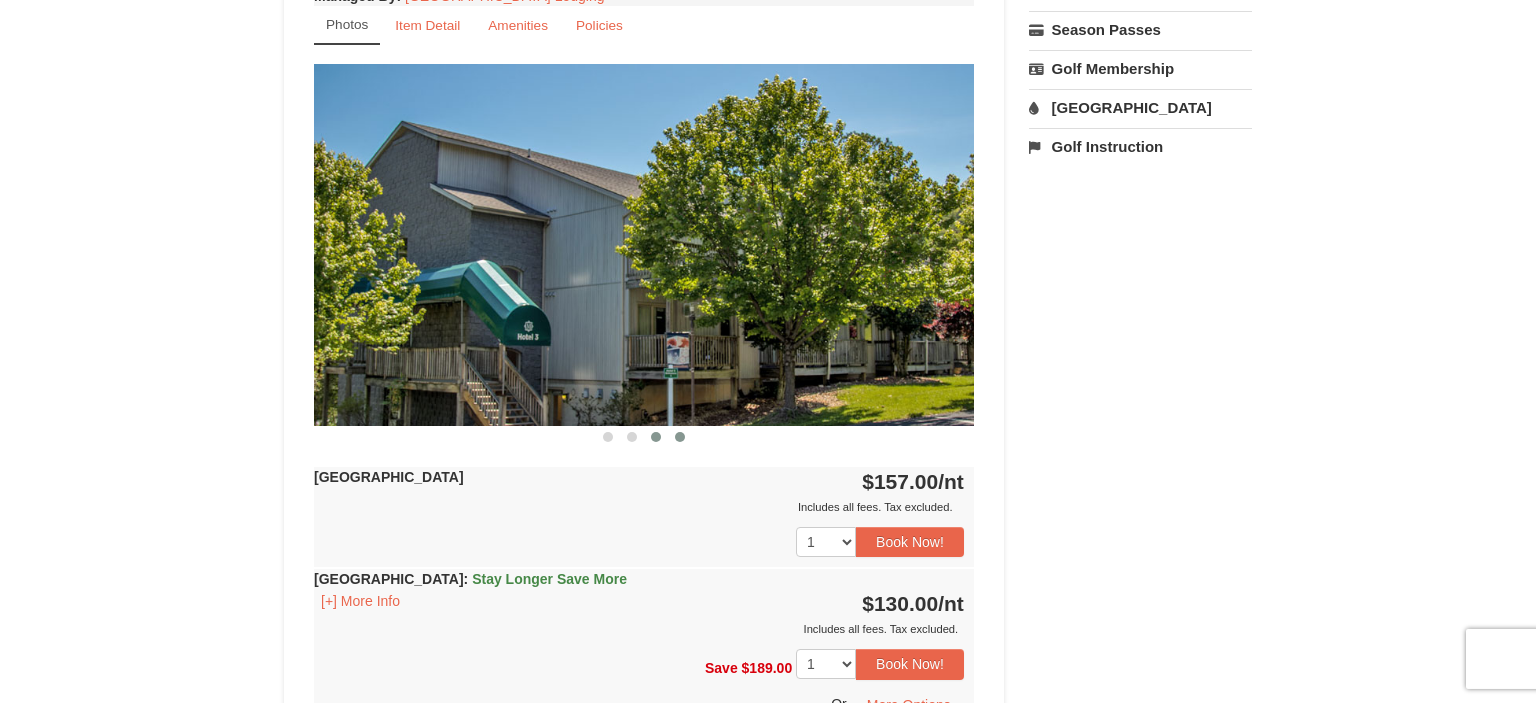 click at bounding box center (680, 437) 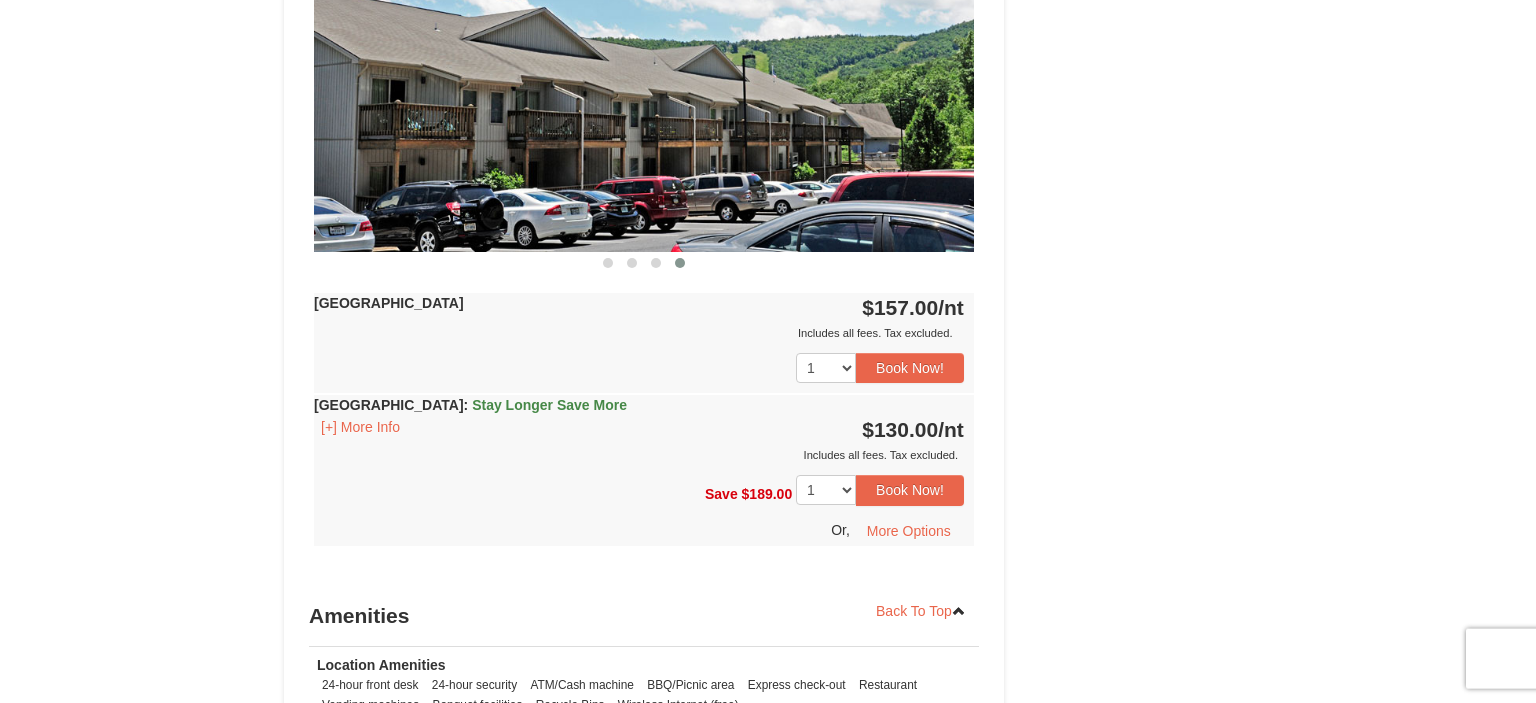 scroll, scrollTop: 579, scrollLeft: 0, axis: vertical 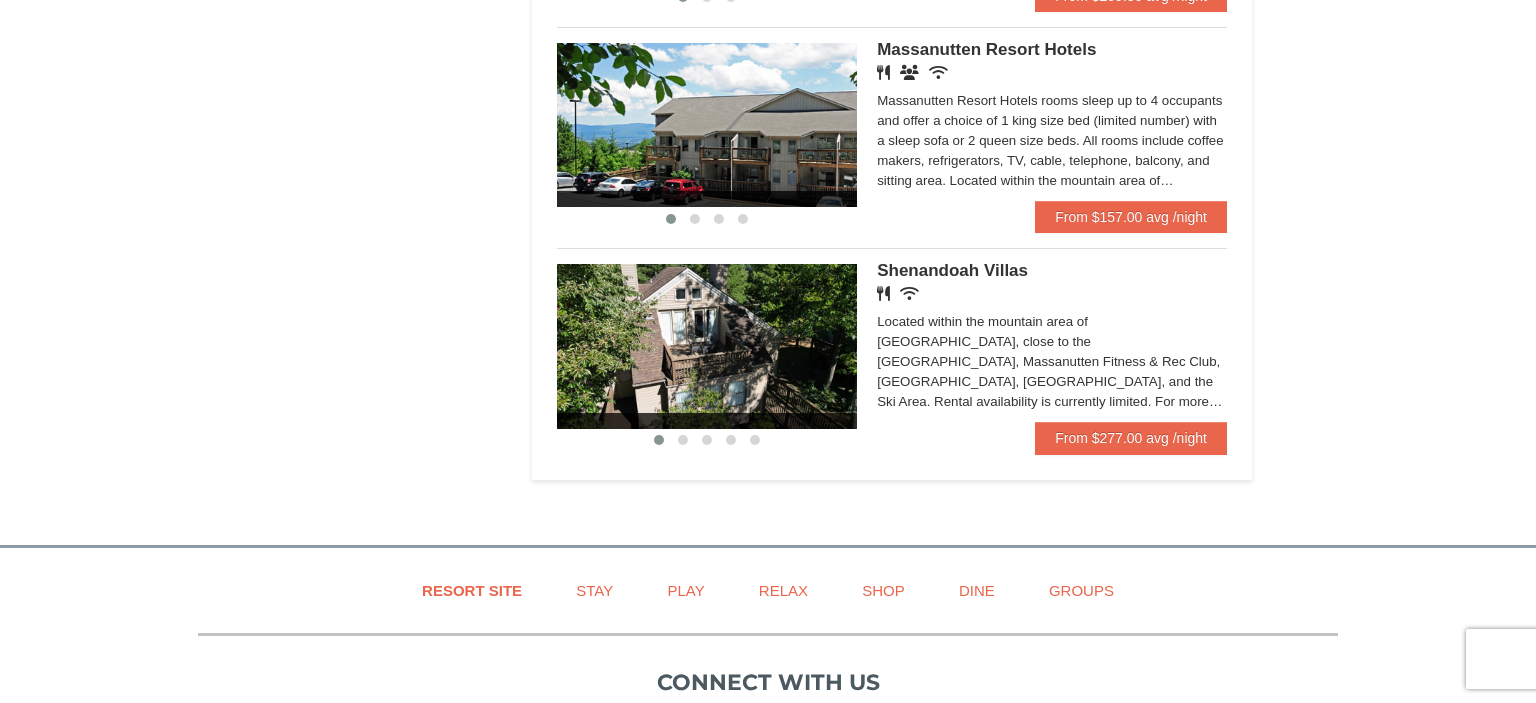 click at bounding box center (707, 346) 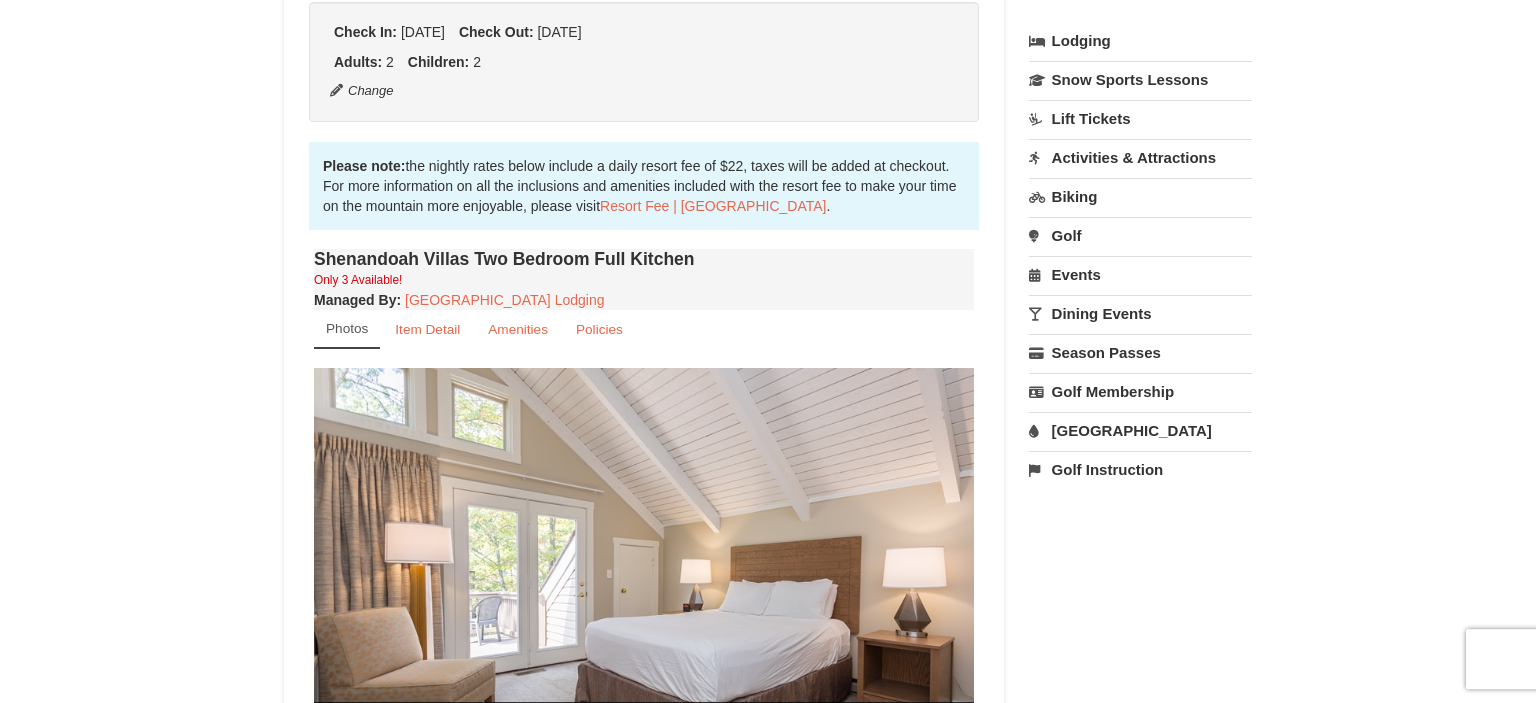 scroll, scrollTop: 753, scrollLeft: 0, axis: vertical 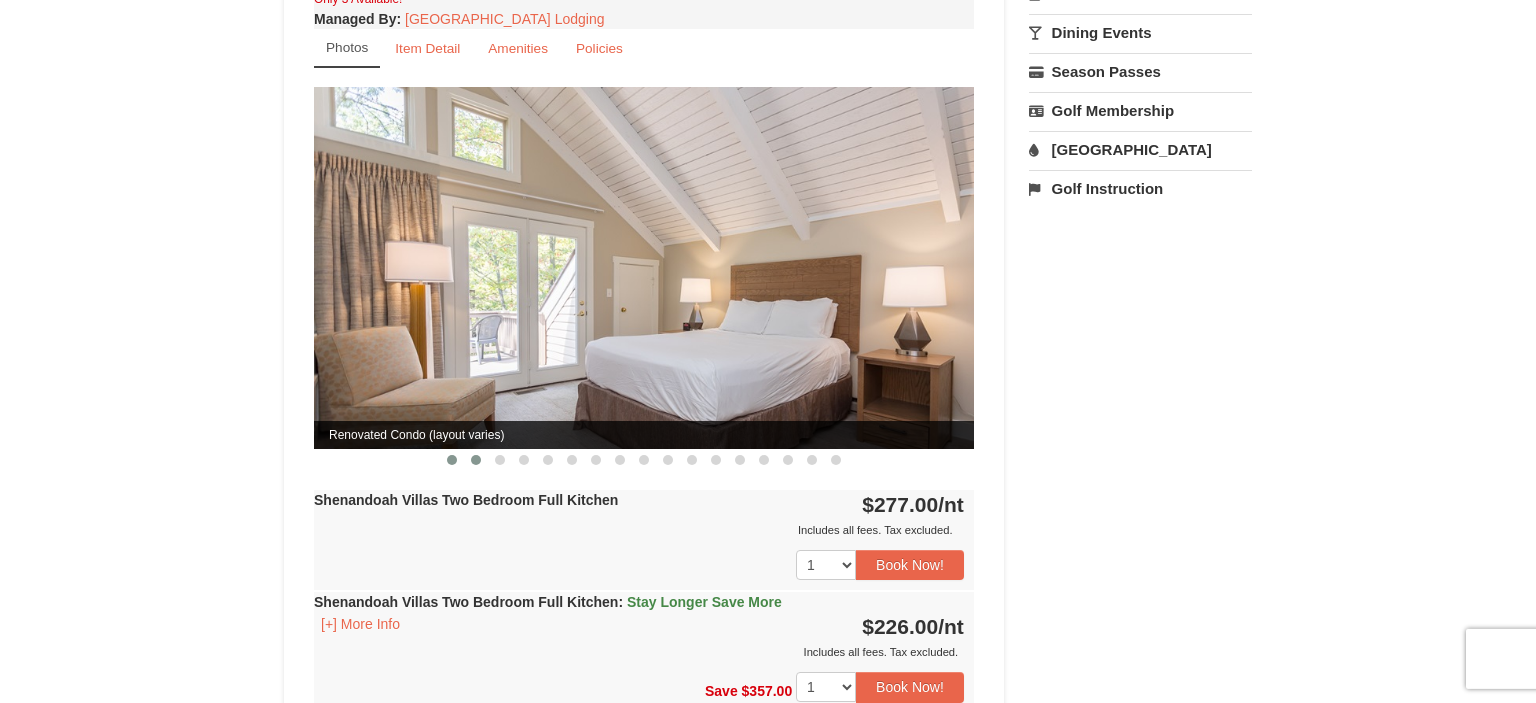 click at bounding box center [476, 460] 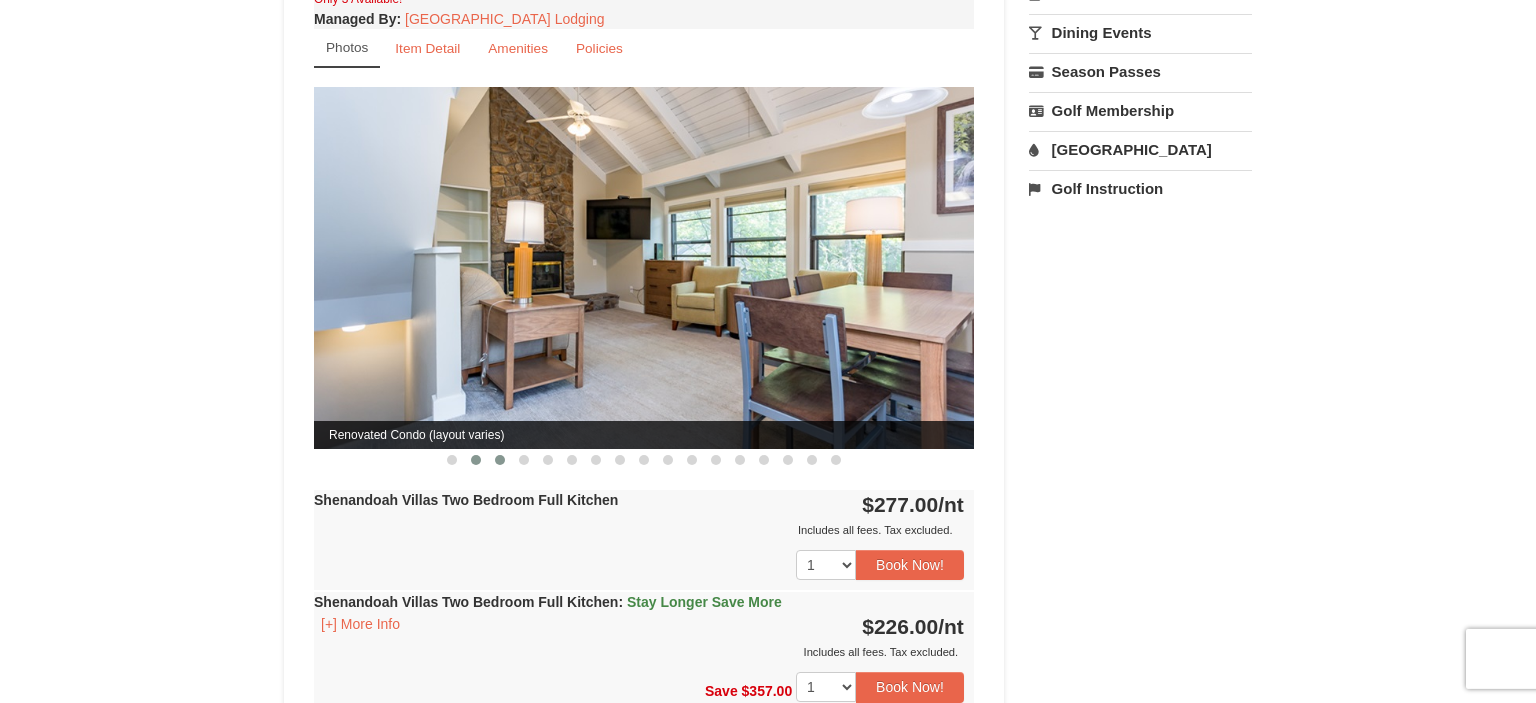 click at bounding box center (500, 460) 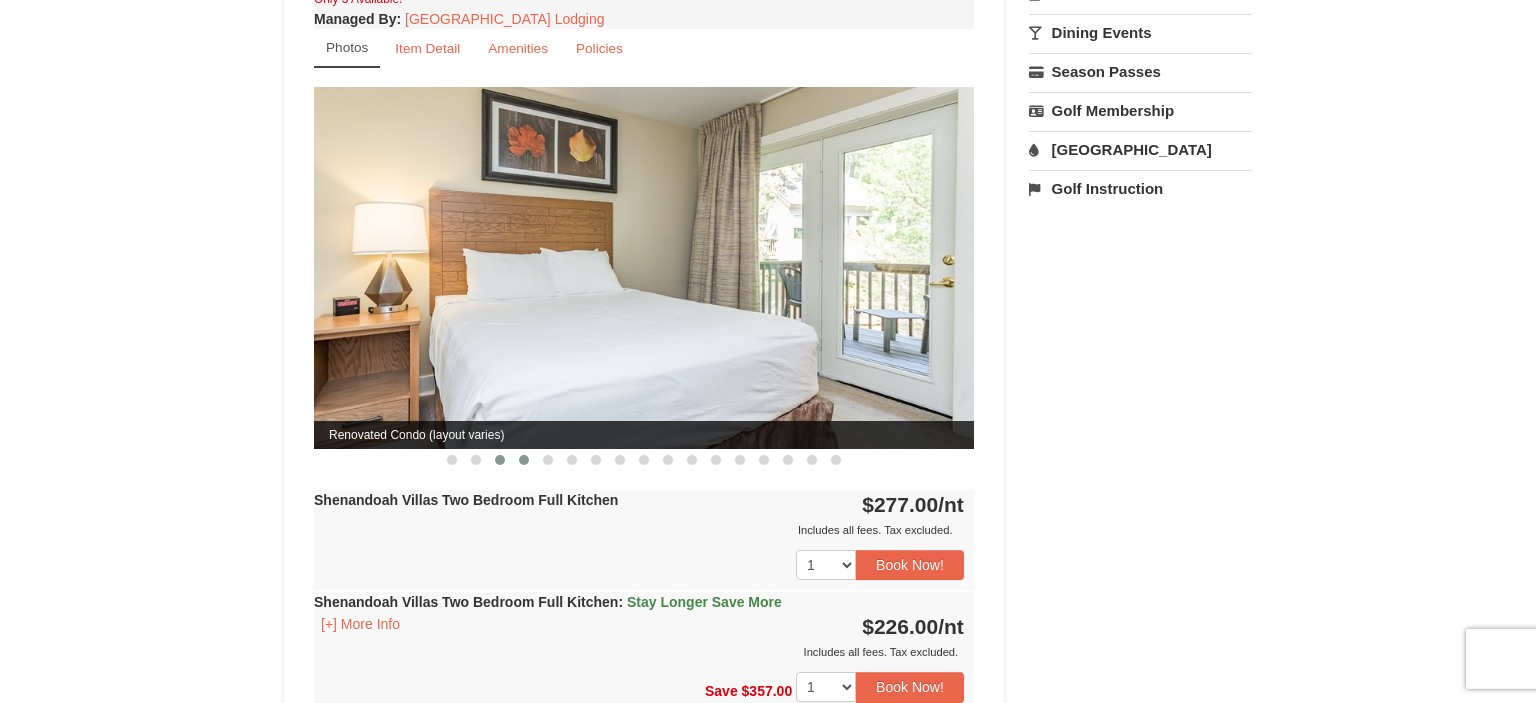 click at bounding box center (524, 460) 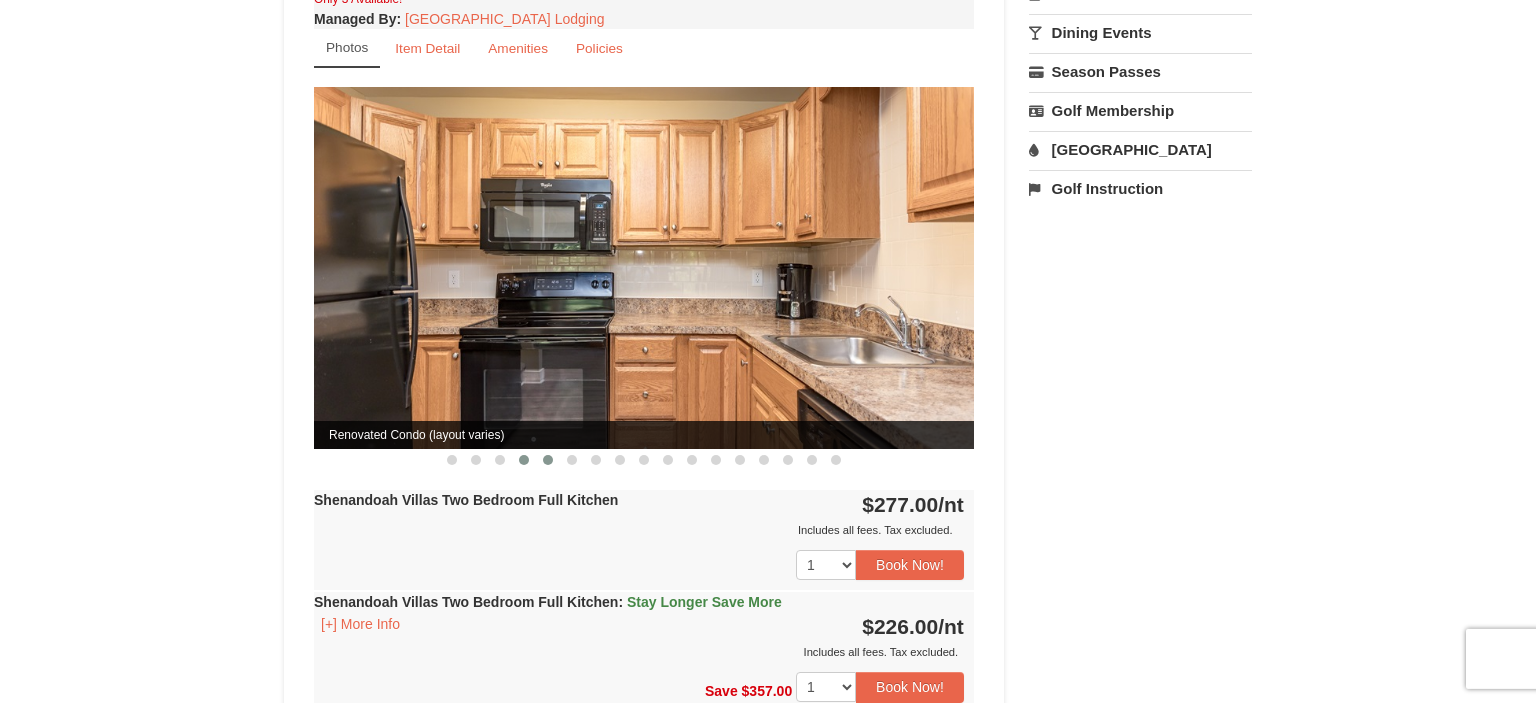 click at bounding box center [548, 460] 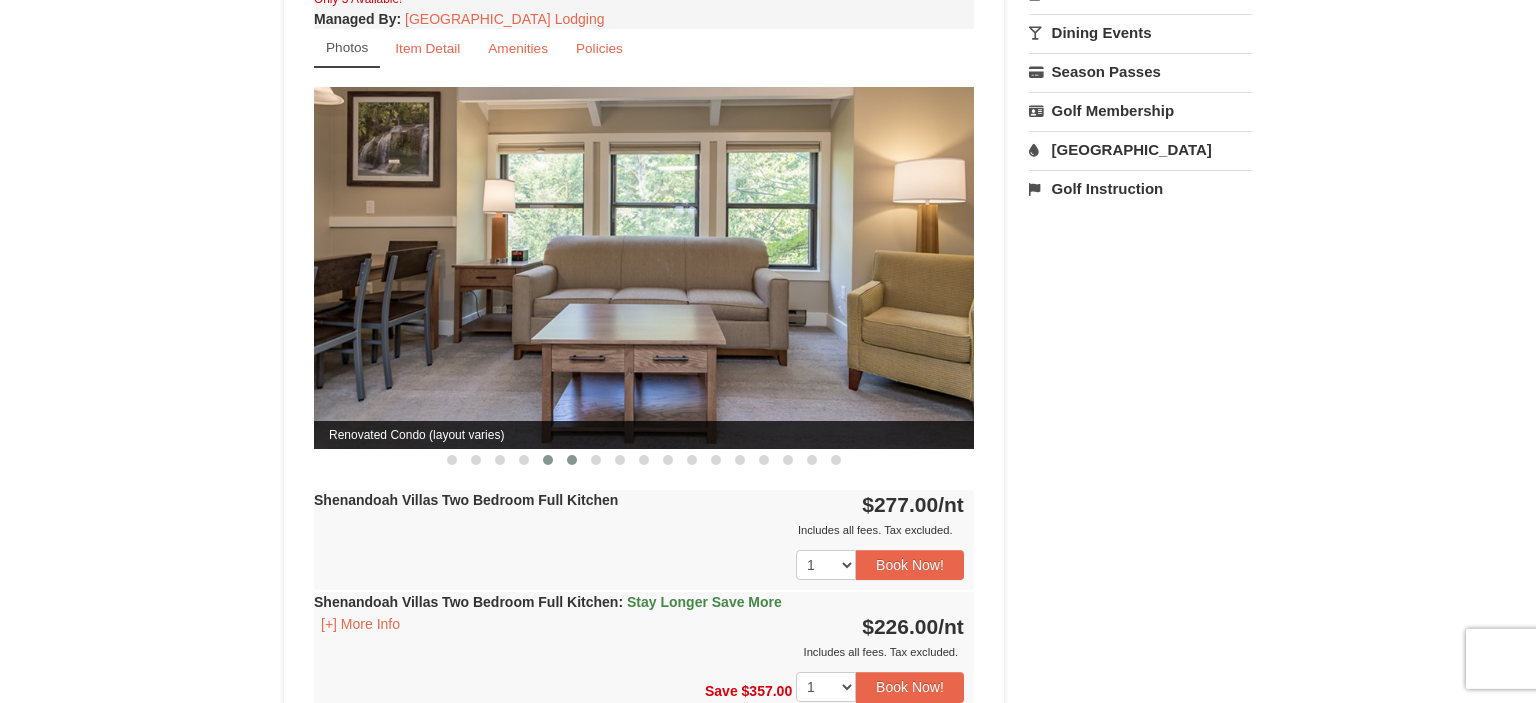 click at bounding box center (572, 460) 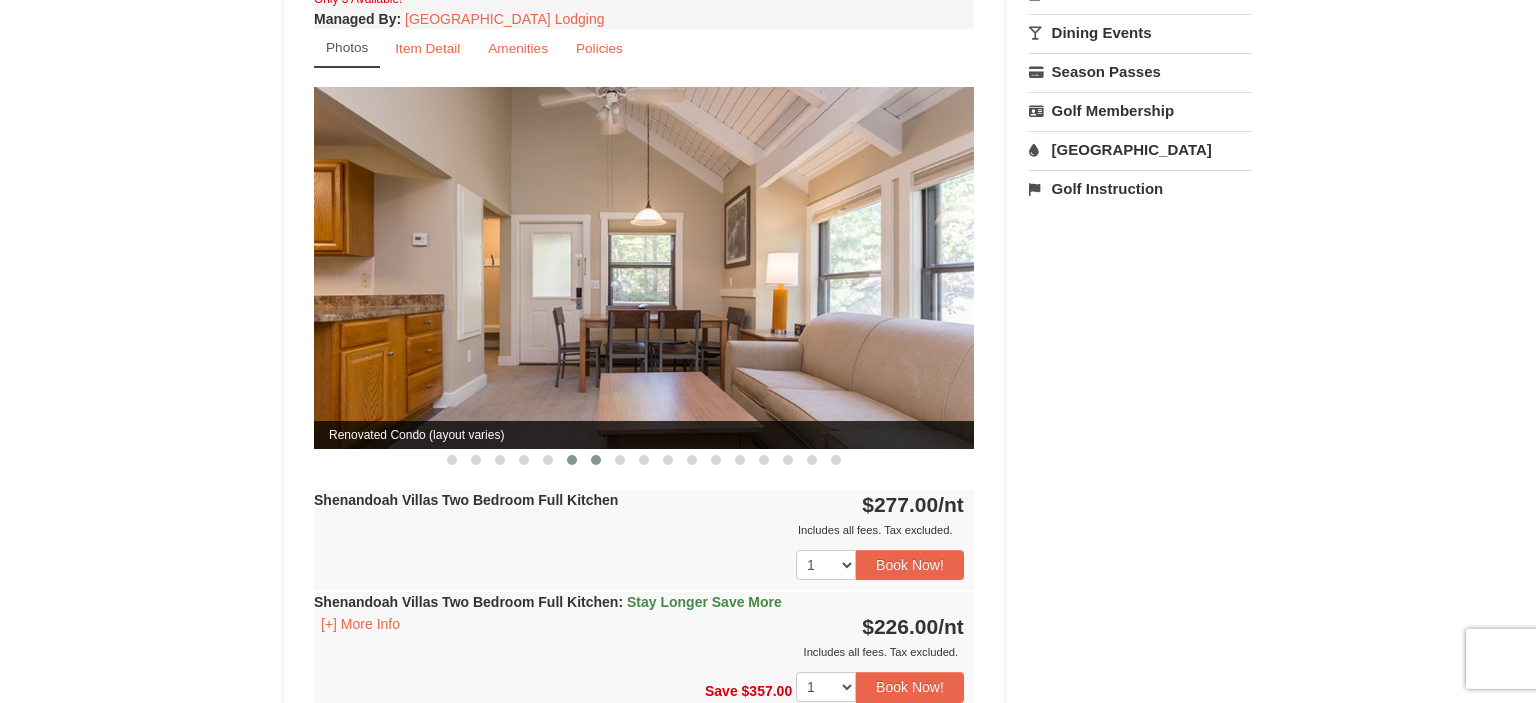 click at bounding box center [596, 460] 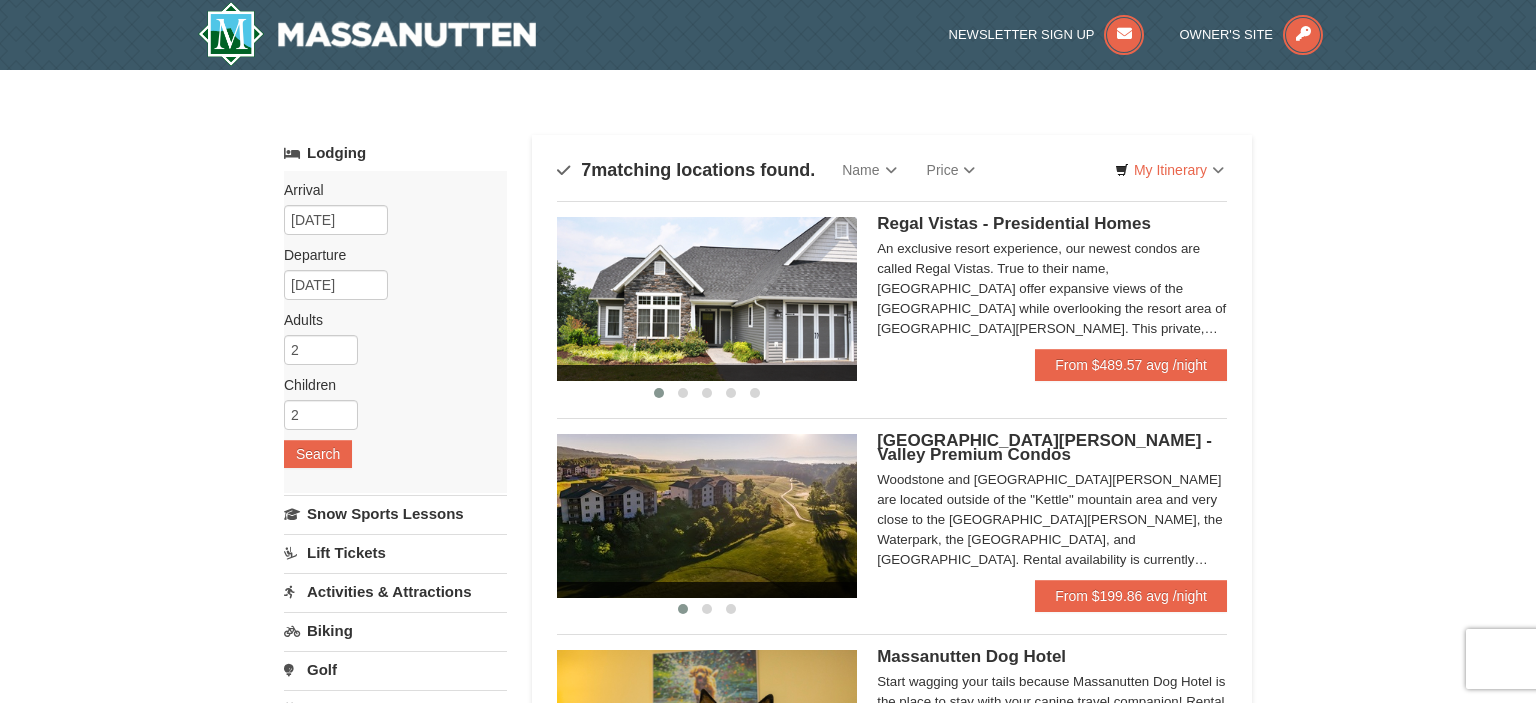 scroll, scrollTop: 976, scrollLeft: 0, axis: vertical 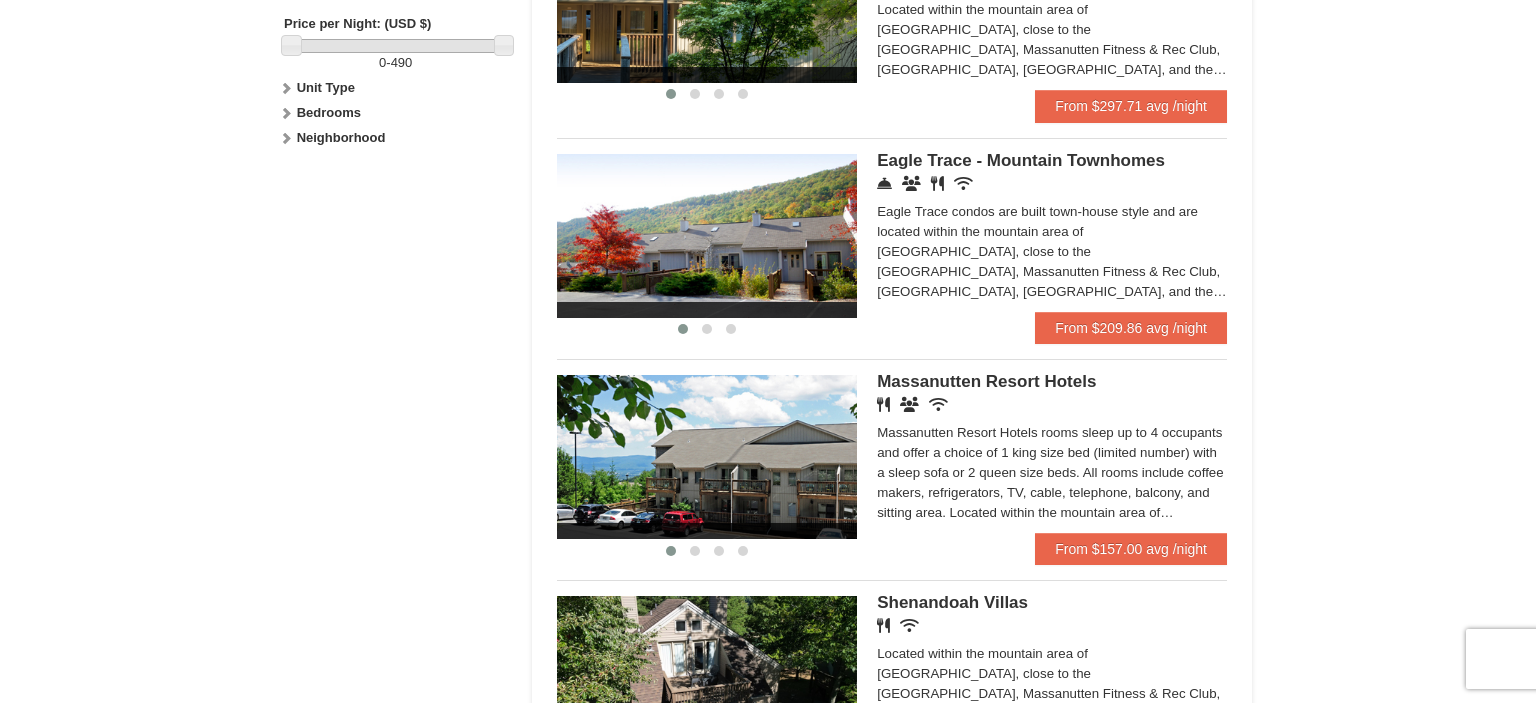 click at bounding box center [707, 236] 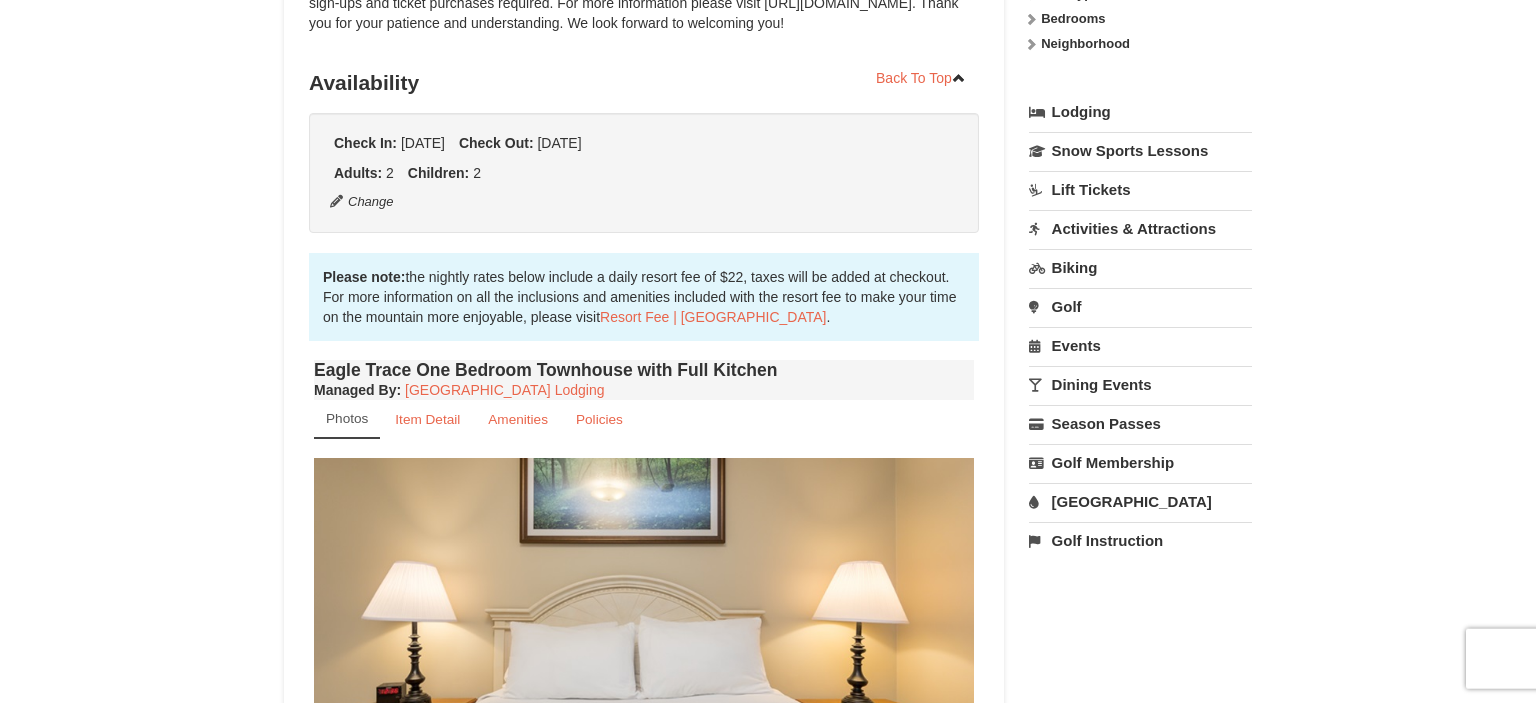 scroll, scrollTop: 792, scrollLeft: 0, axis: vertical 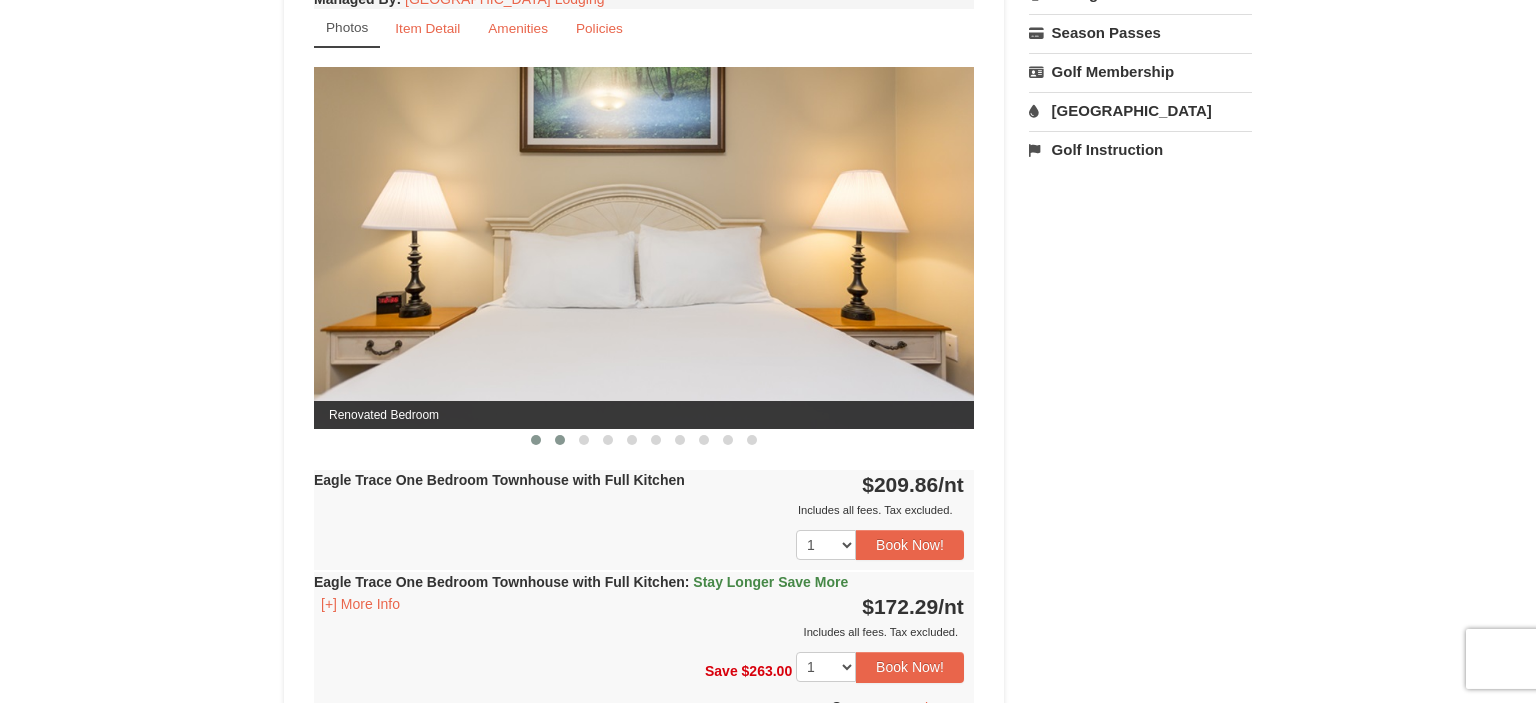 click at bounding box center (560, 440) 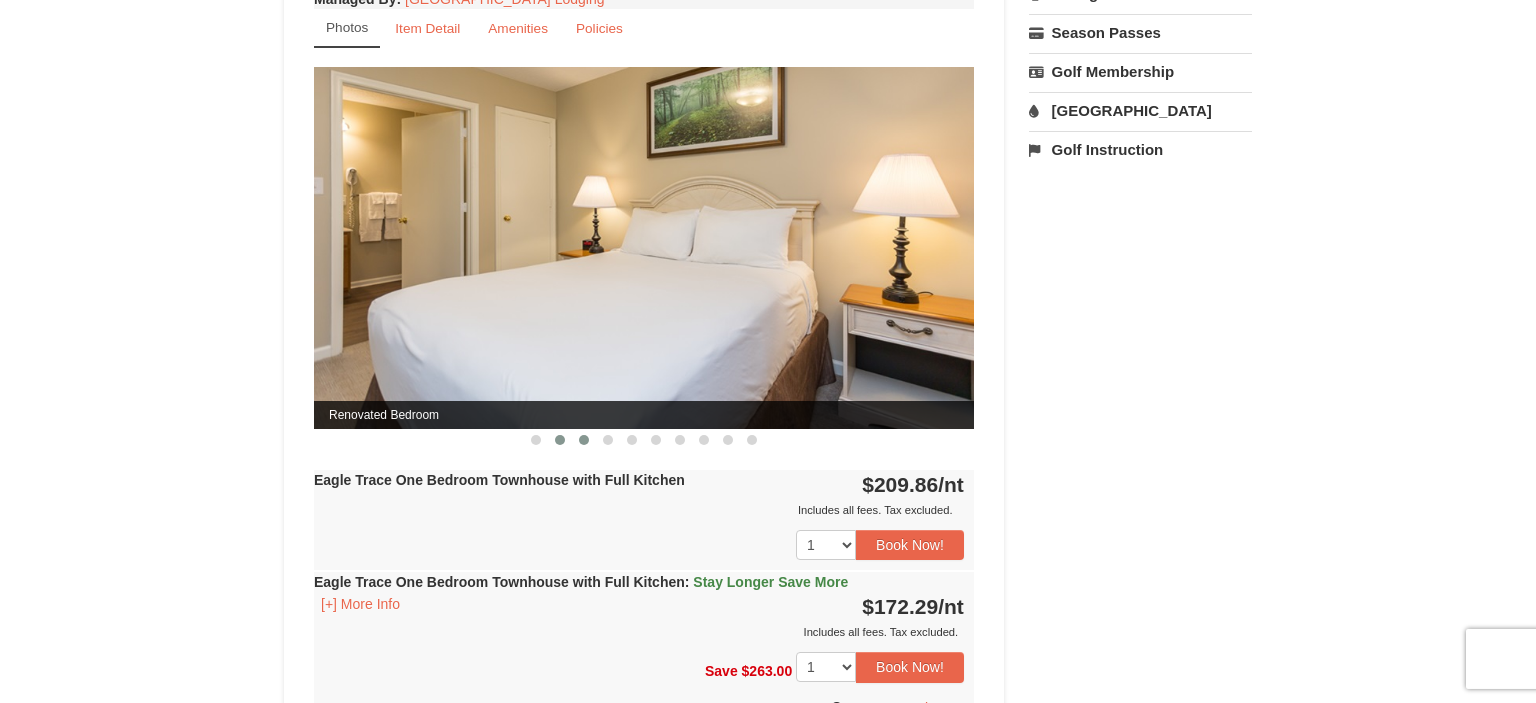 click at bounding box center (584, 440) 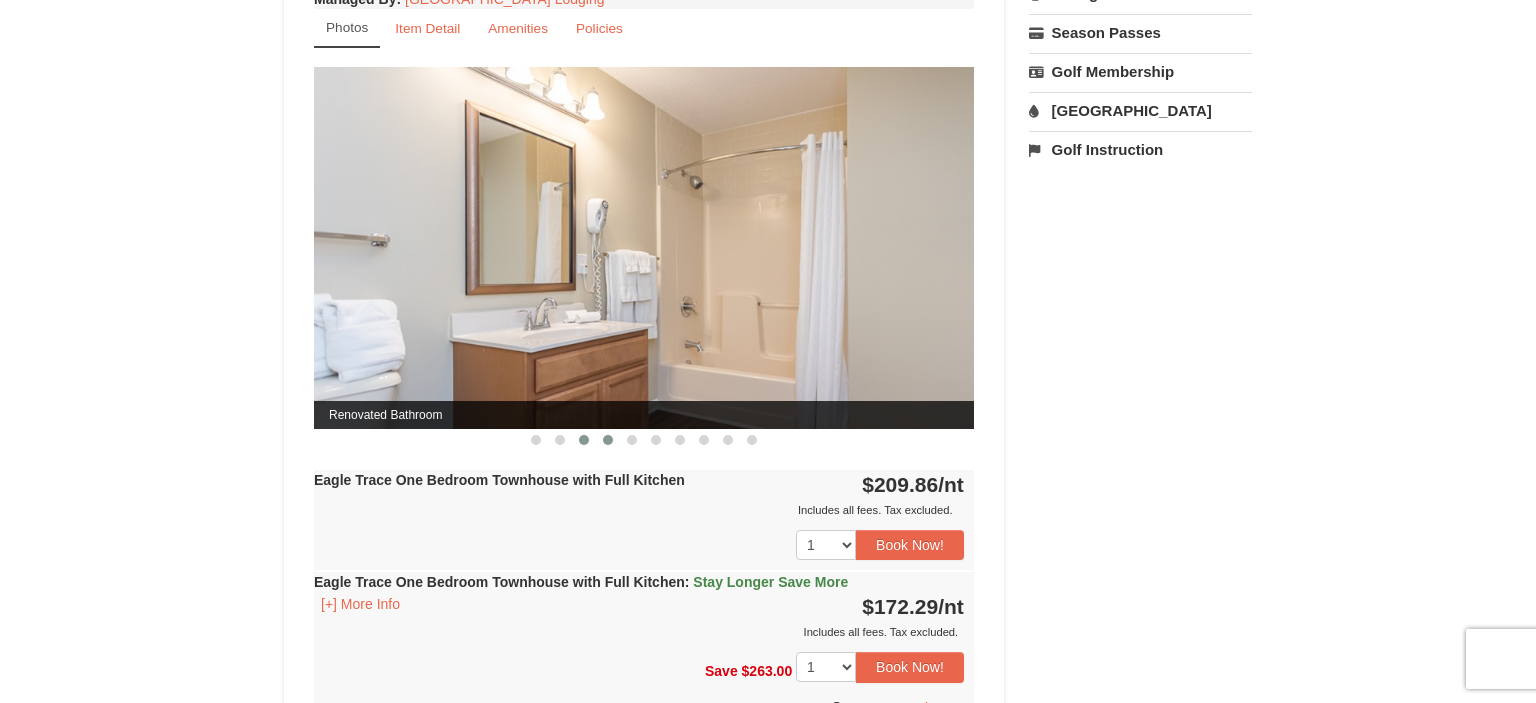click at bounding box center (608, 440) 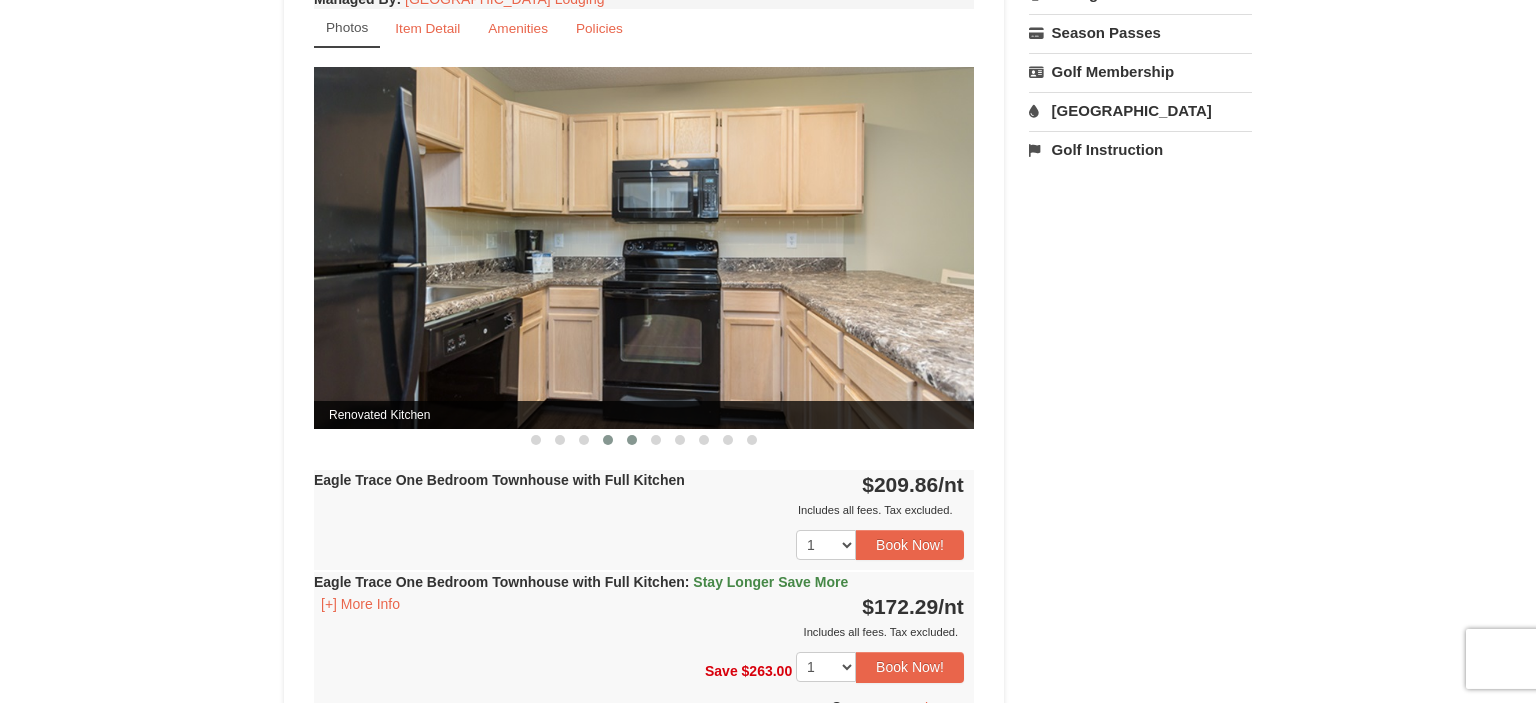 click at bounding box center [632, 440] 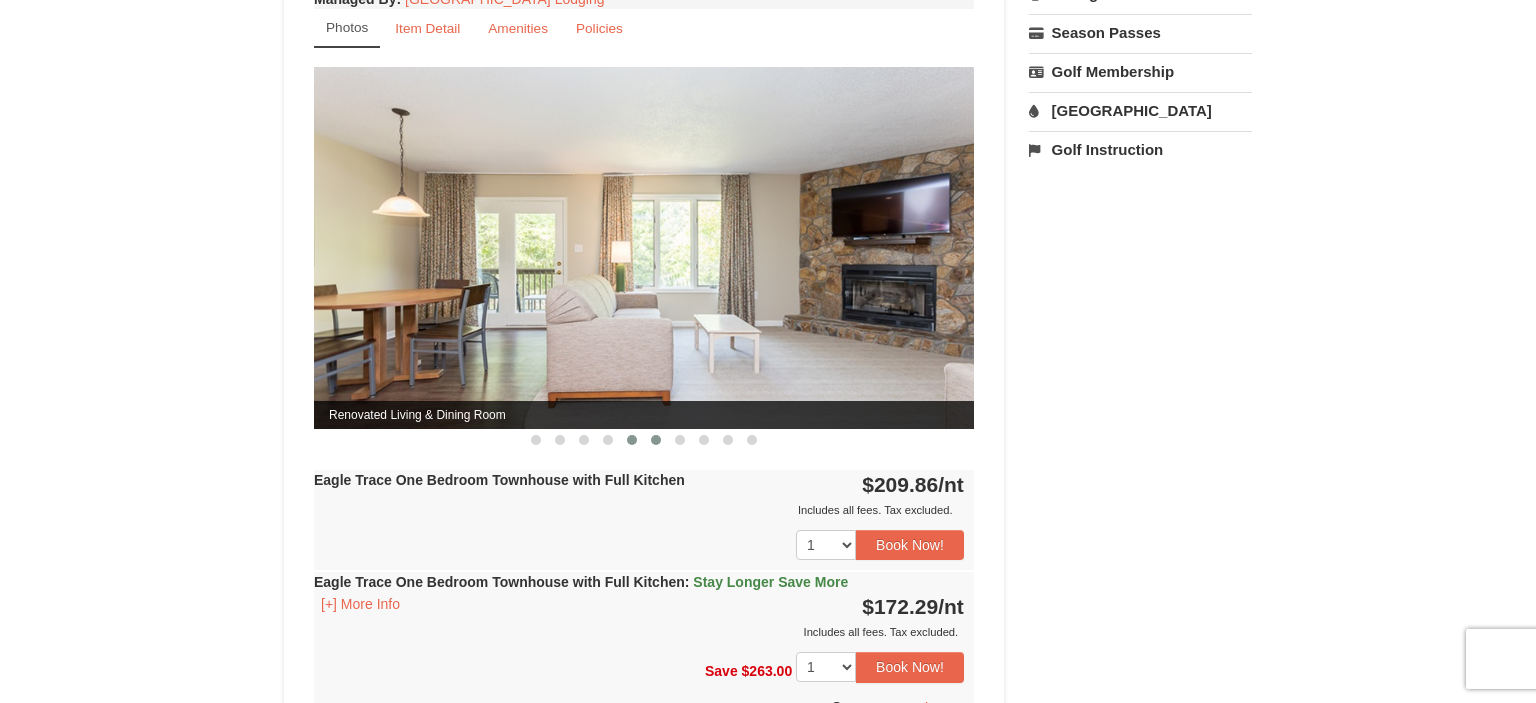 click at bounding box center (656, 440) 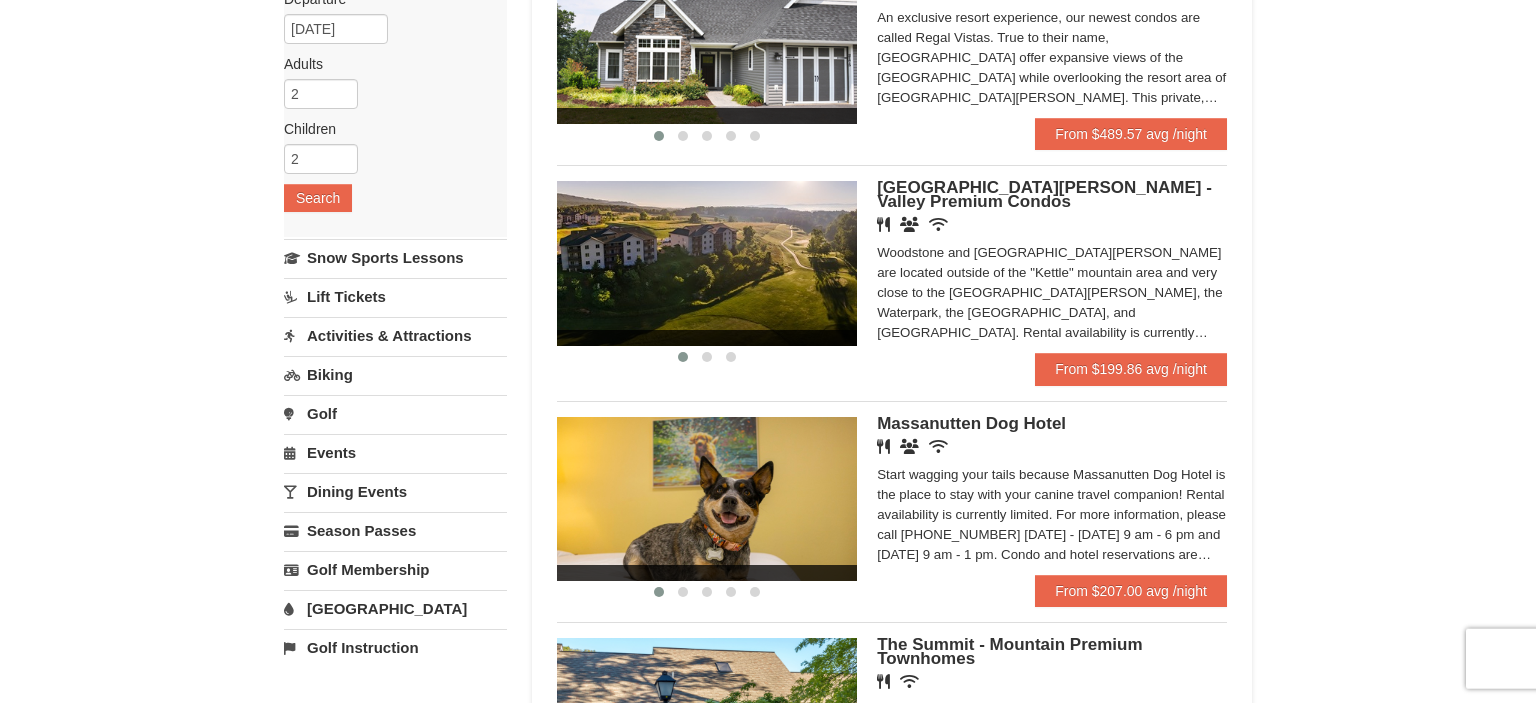 scroll, scrollTop: 259, scrollLeft: 0, axis: vertical 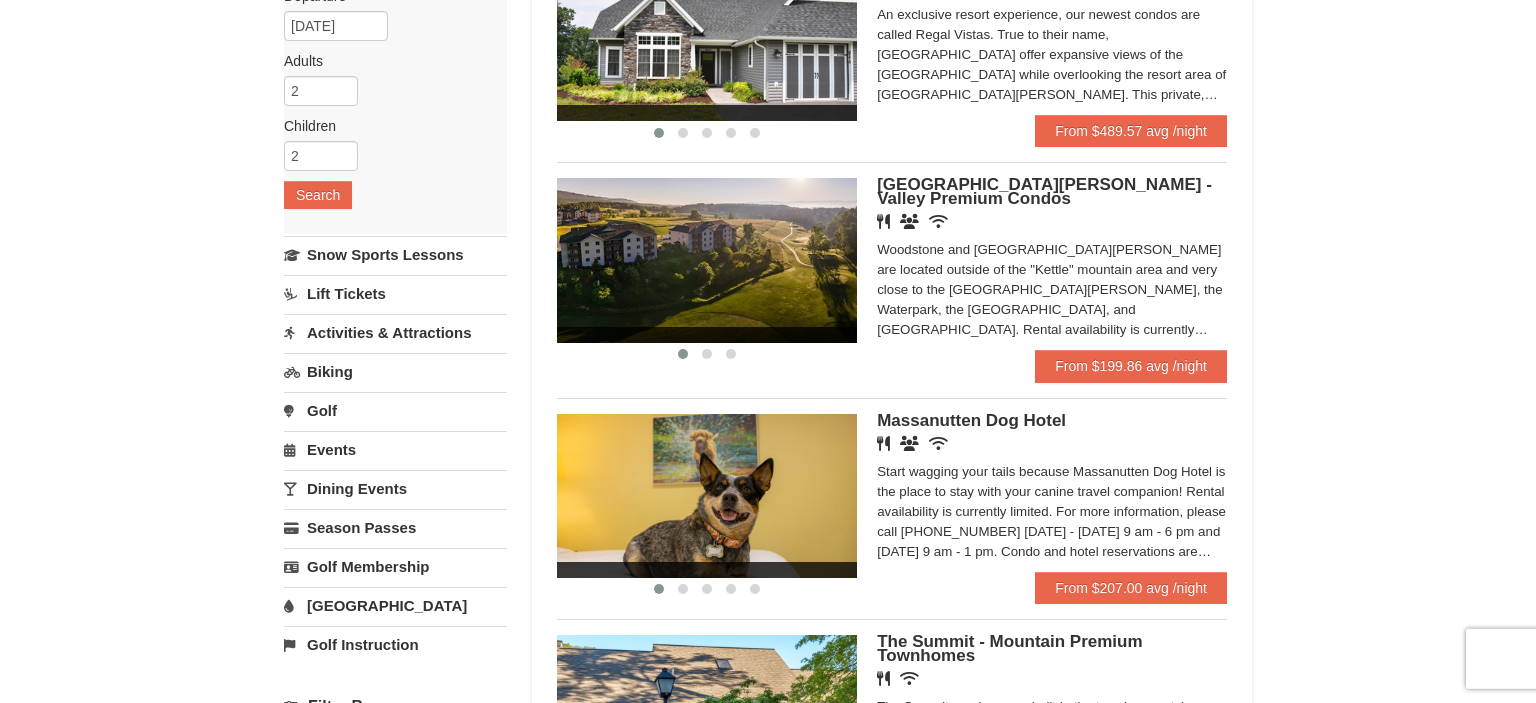 click at bounding box center (707, 260) 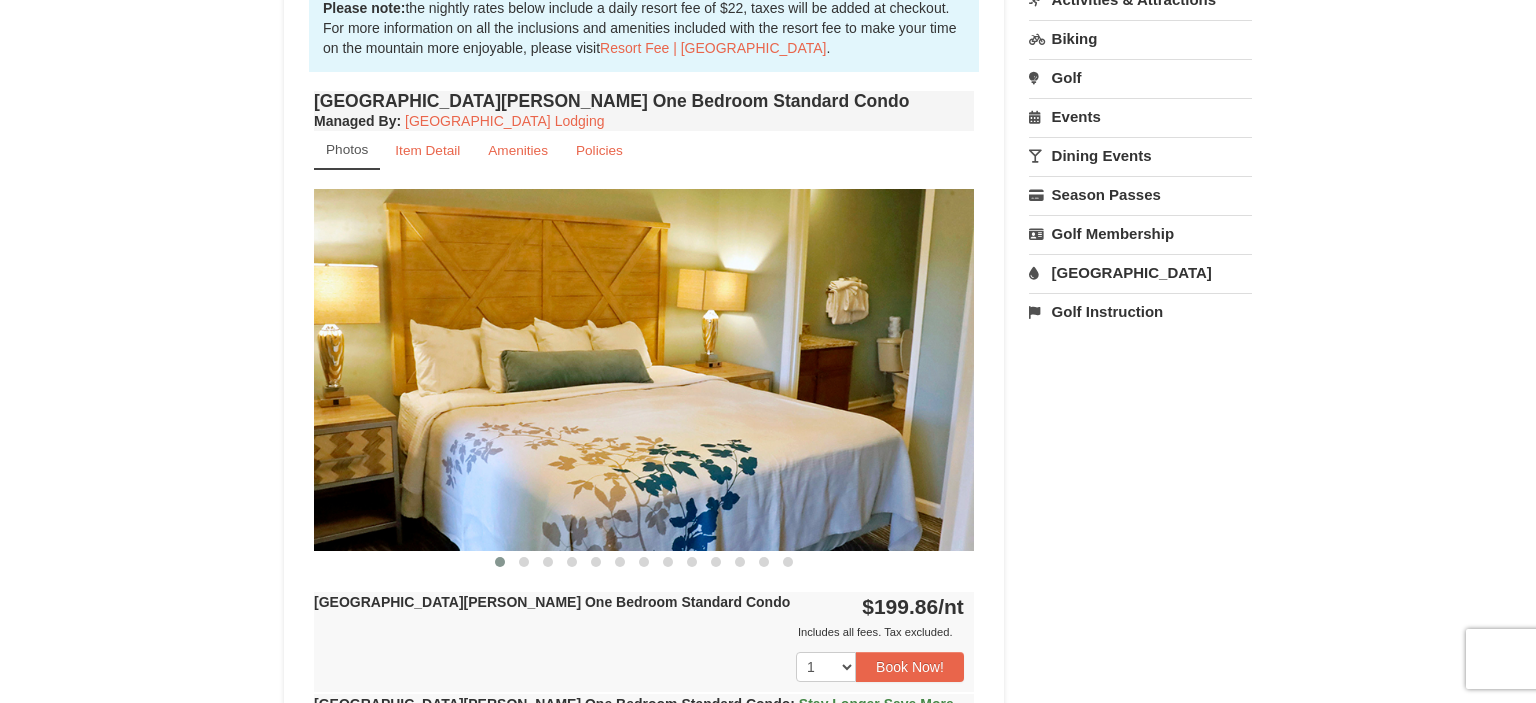 scroll, scrollTop: 632, scrollLeft: 0, axis: vertical 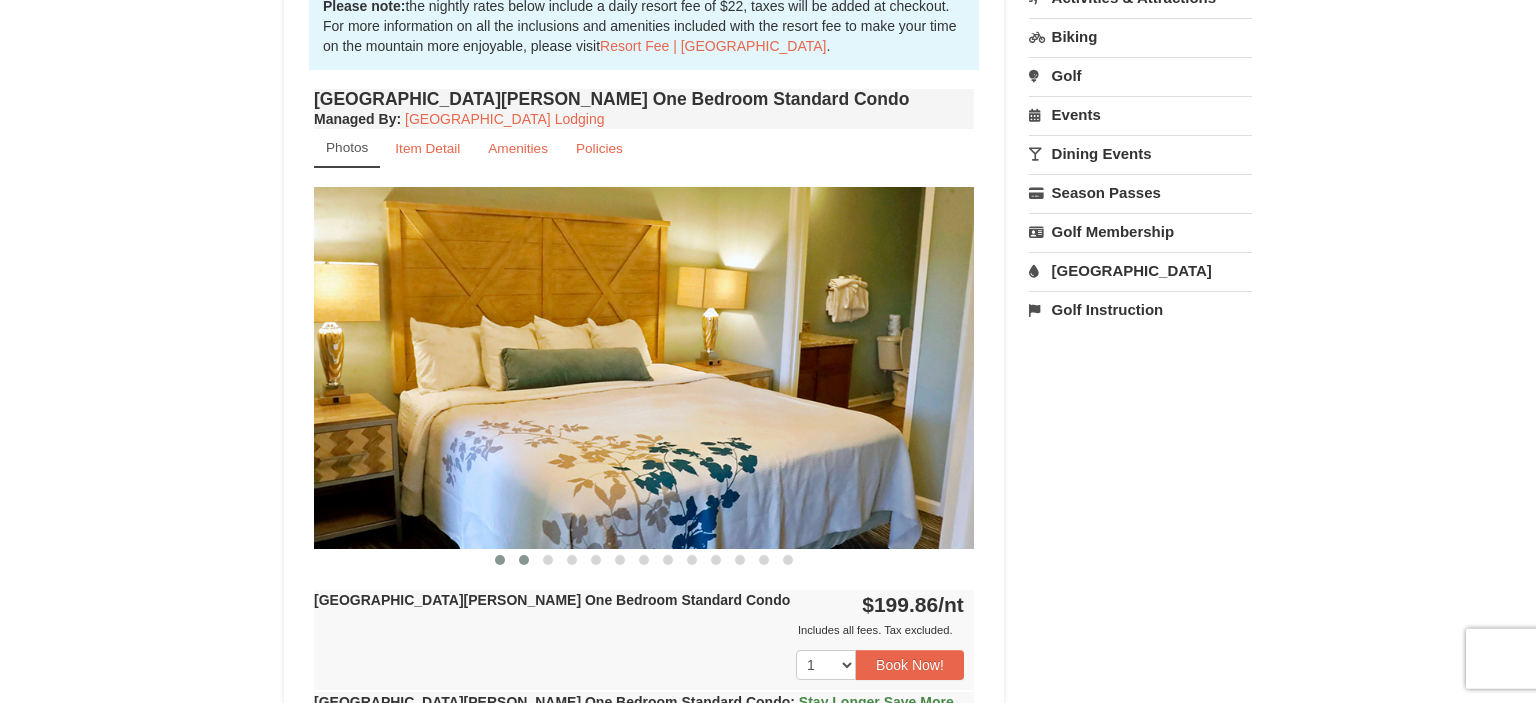 click at bounding box center (524, 560) 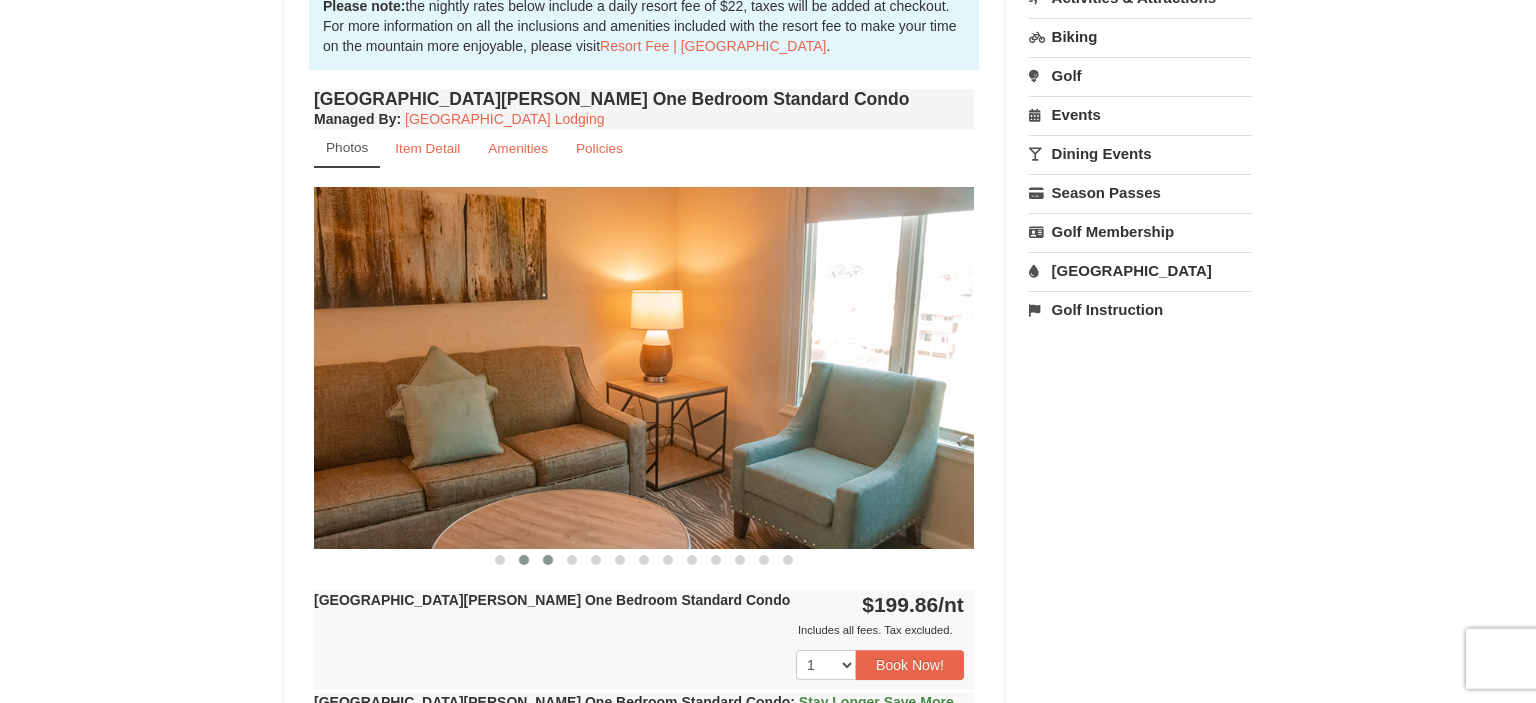 click at bounding box center [548, 560] 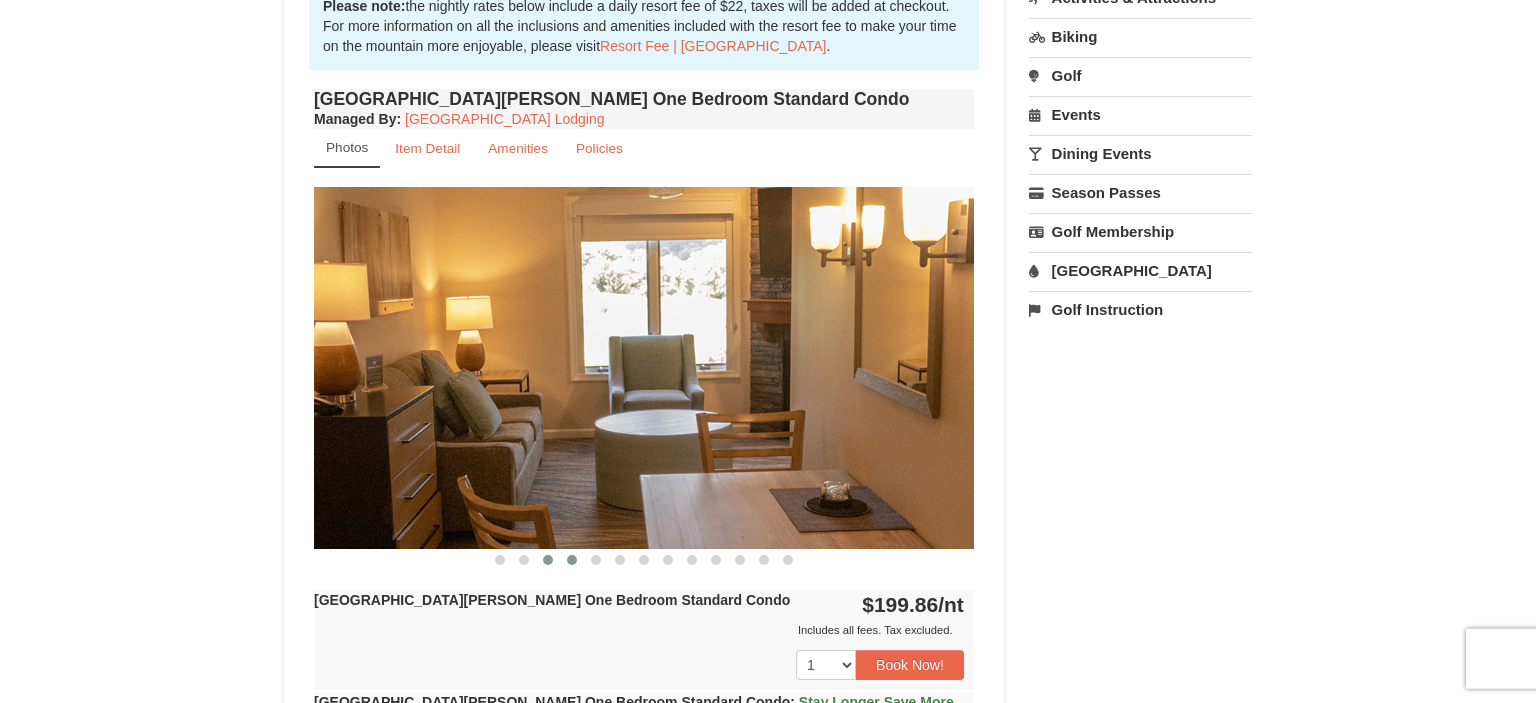 click at bounding box center [572, 560] 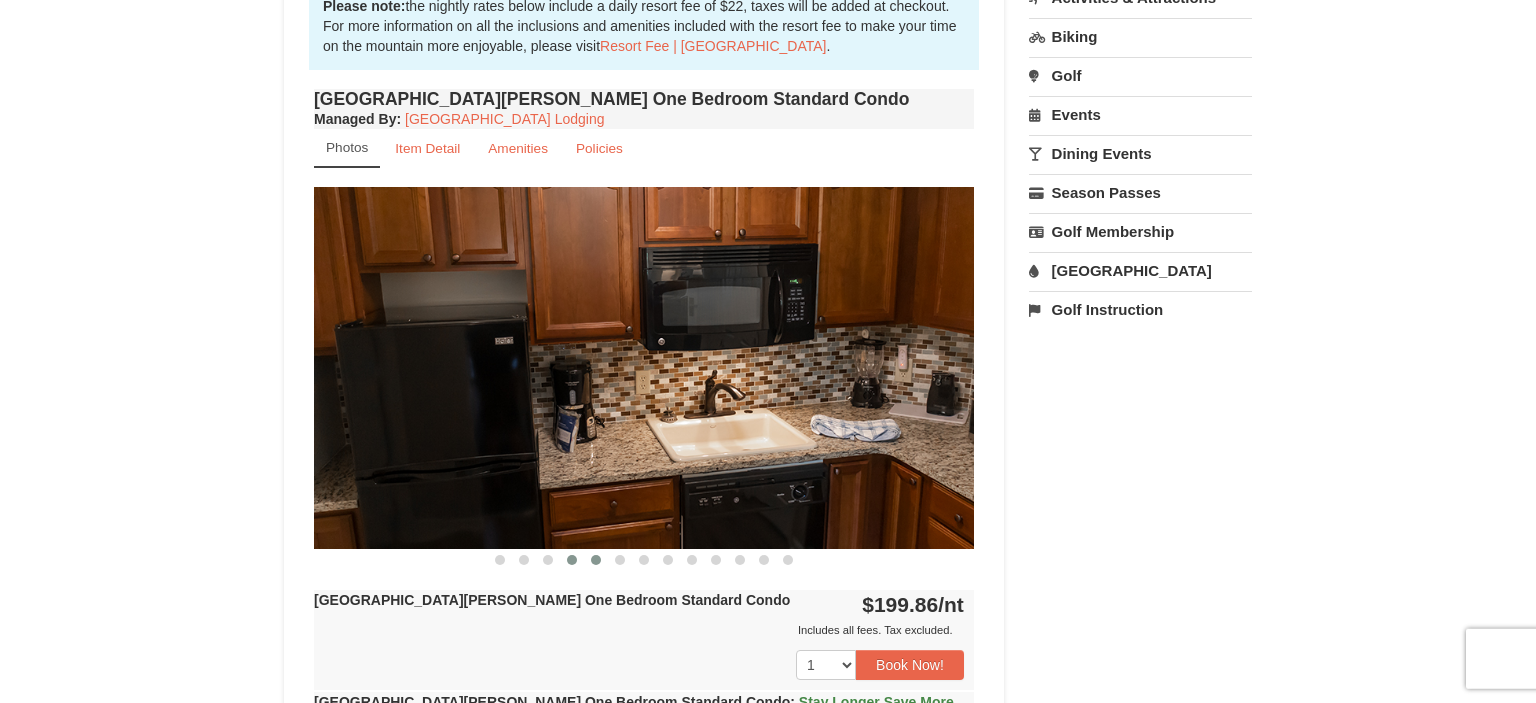 click at bounding box center (596, 560) 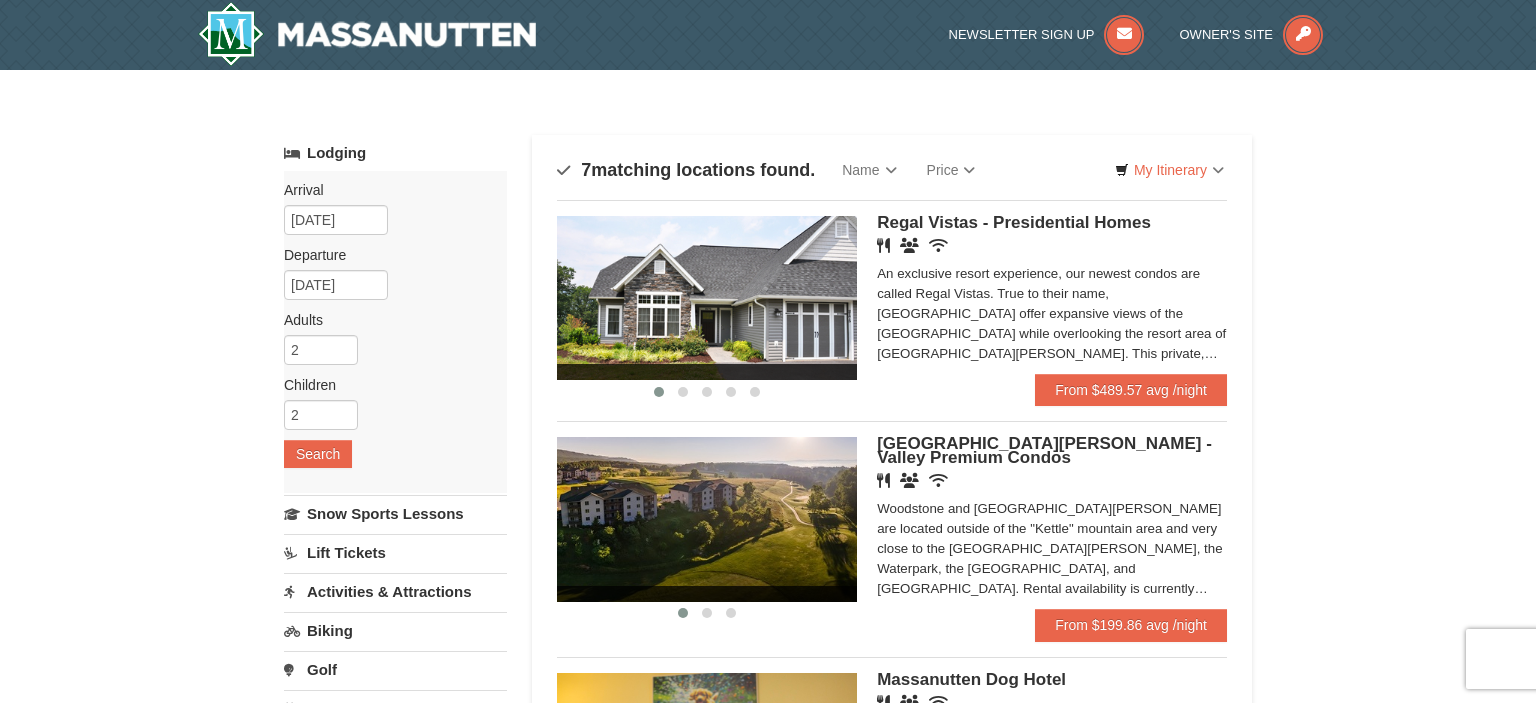 scroll, scrollTop: 258, scrollLeft: 0, axis: vertical 